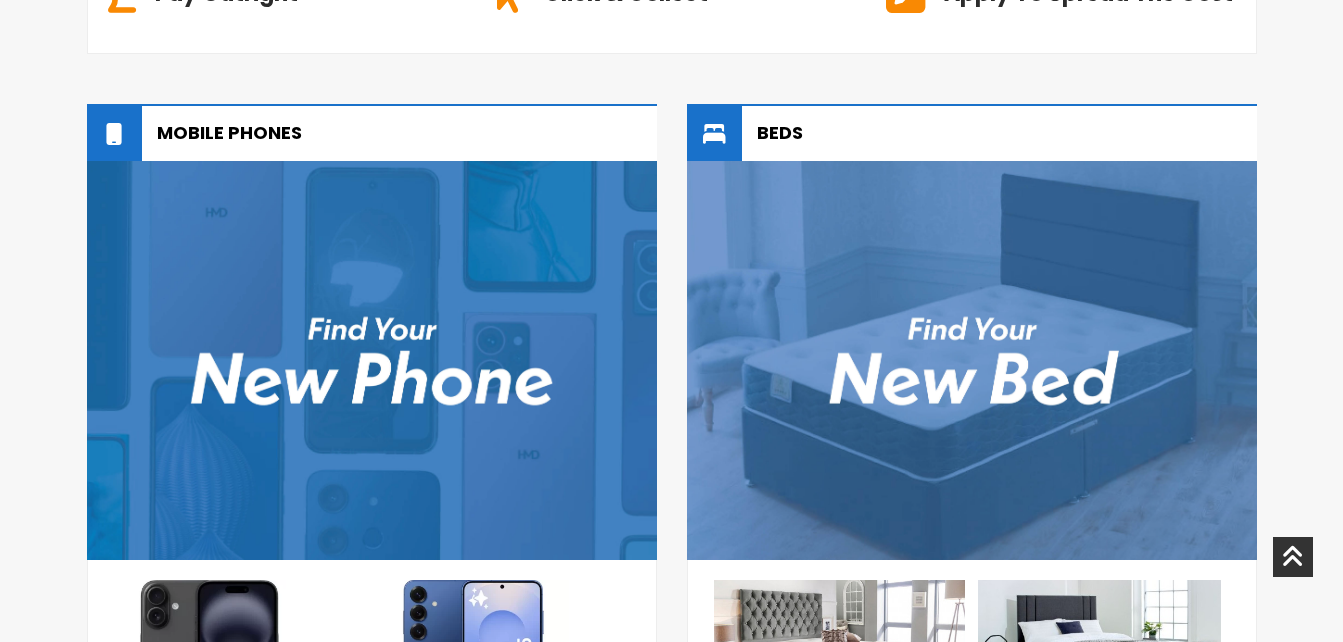 scroll, scrollTop: 1299, scrollLeft: 0, axis: vertical 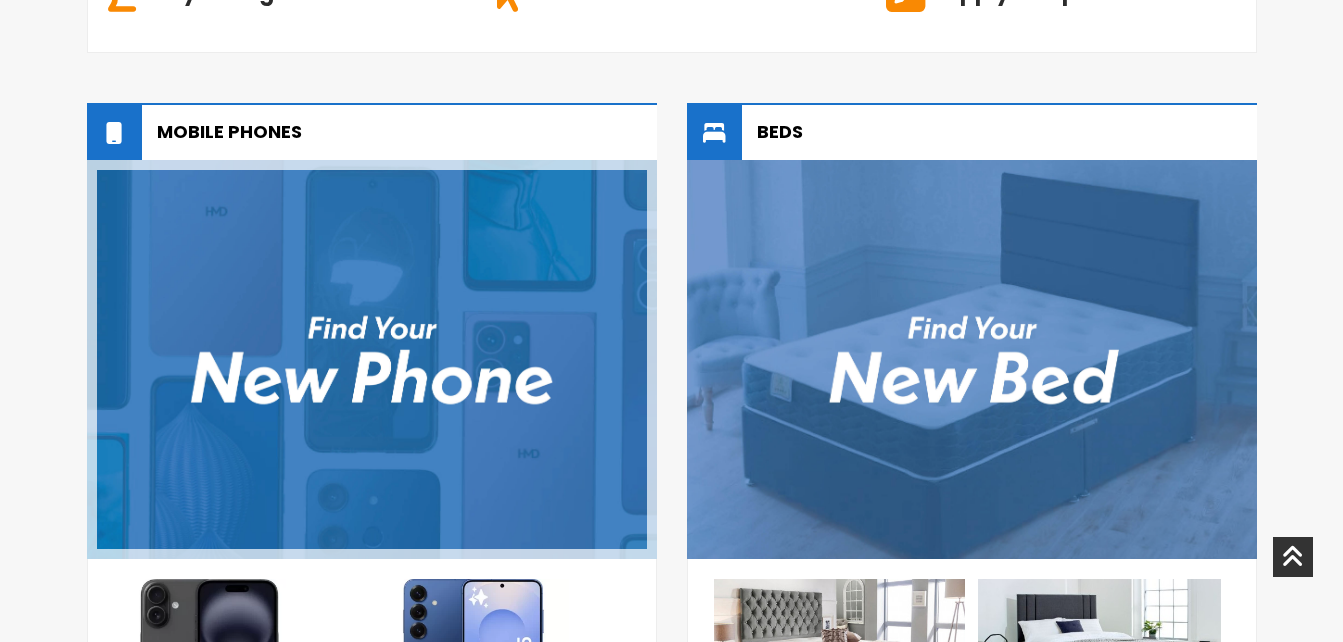 click at bounding box center (372, 359) 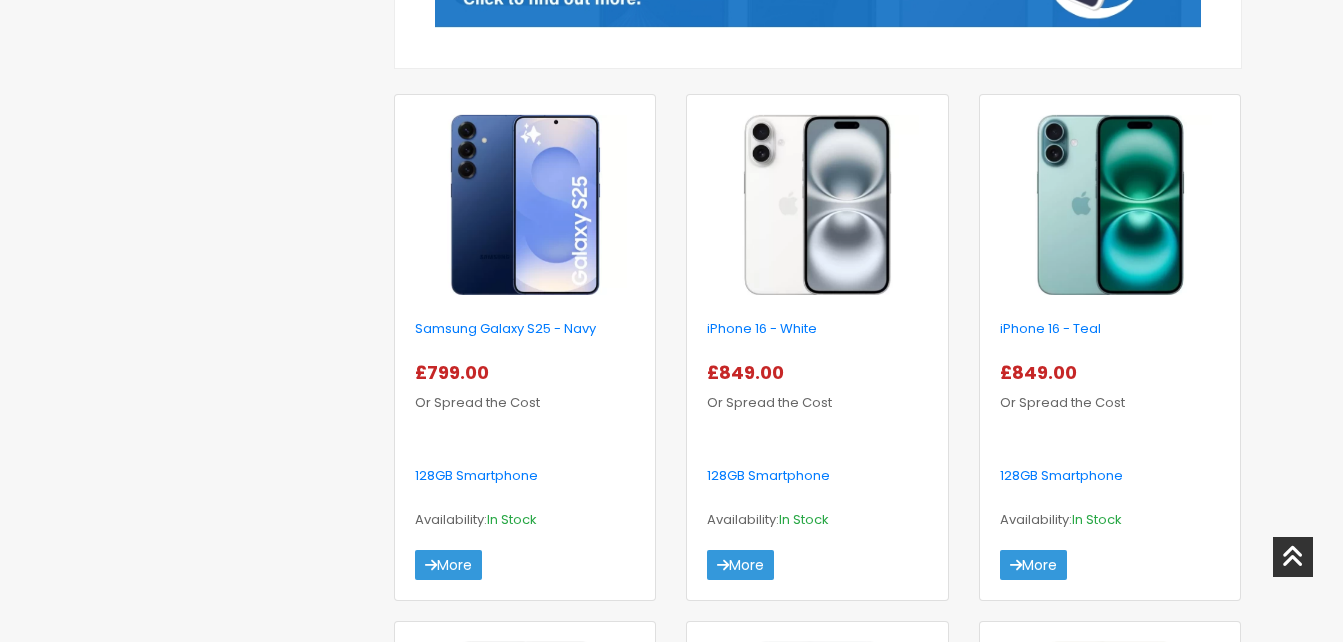 scroll, scrollTop: 723, scrollLeft: 0, axis: vertical 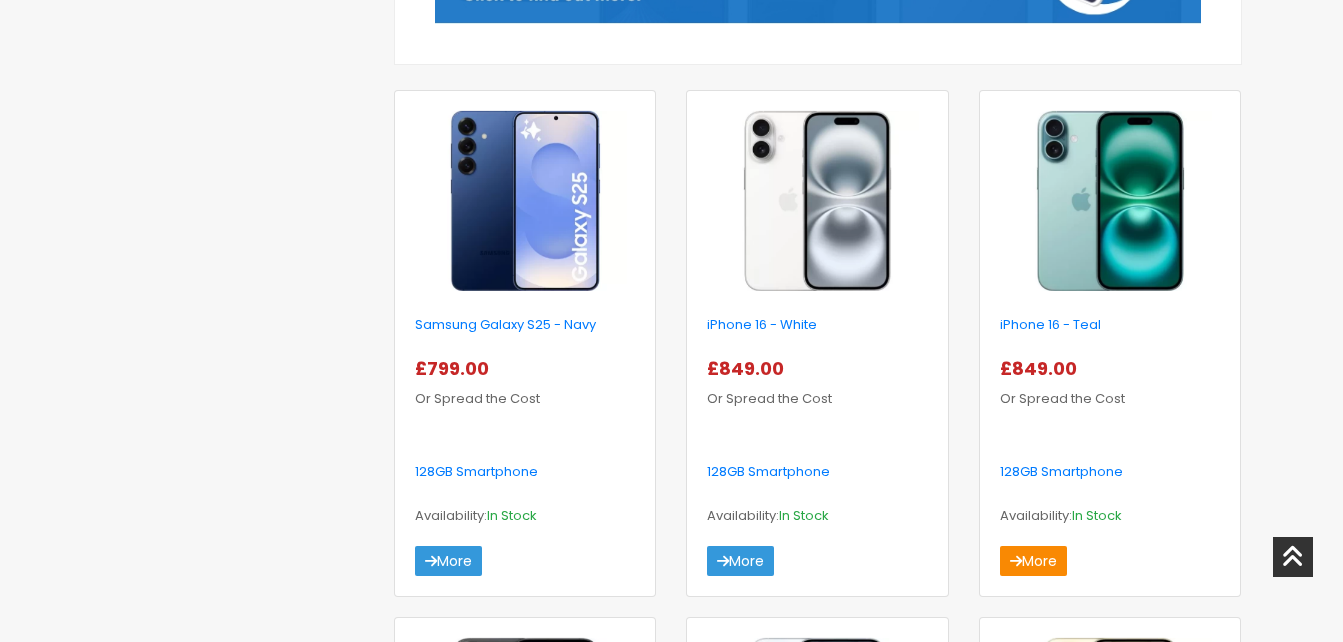 click on "More" at bounding box center [1033, 561] 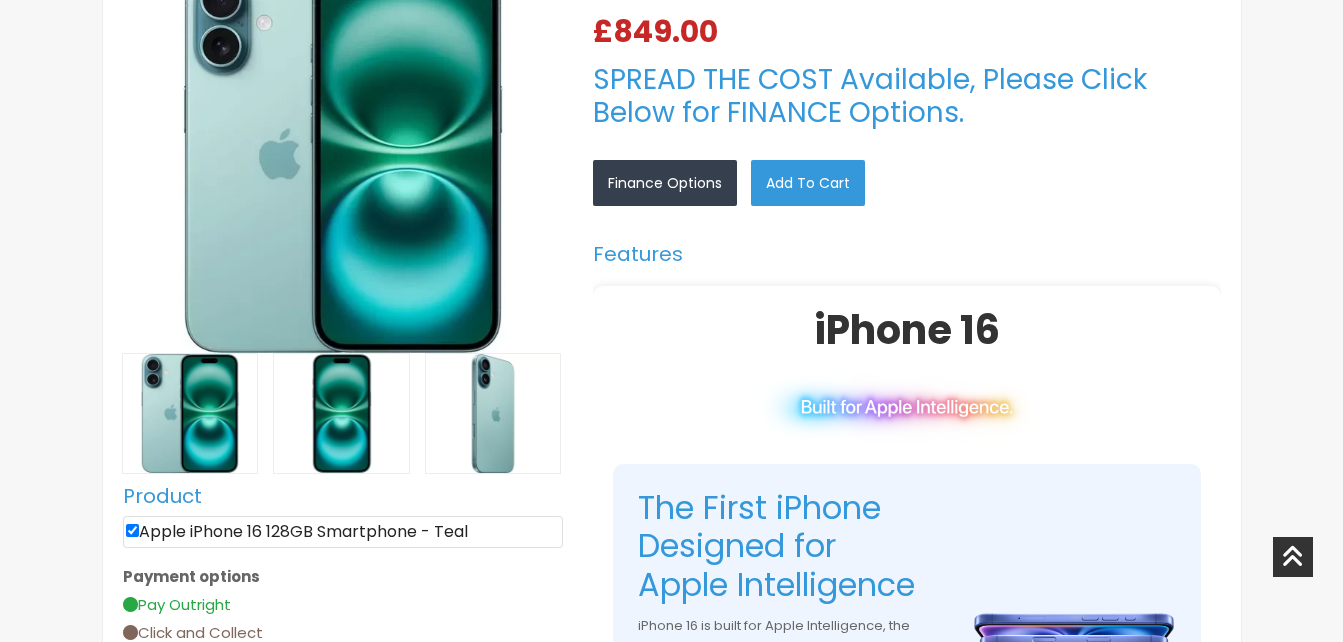 scroll, scrollTop: 588, scrollLeft: 0, axis: vertical 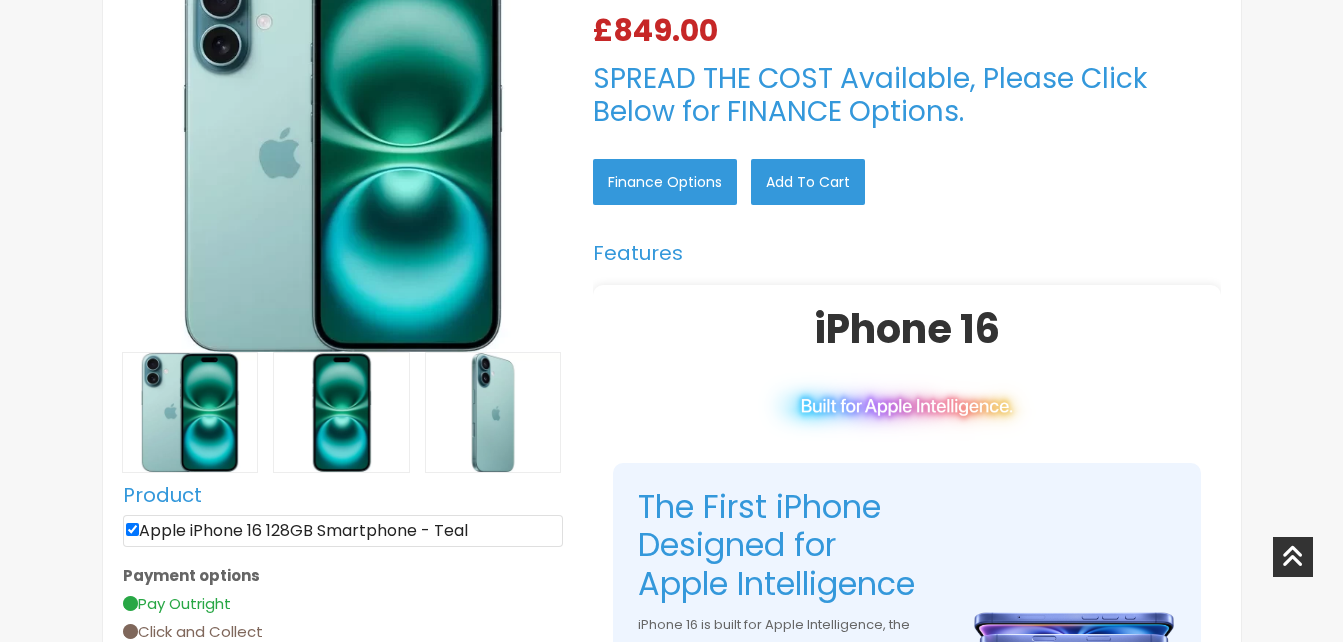click on "Finance Options" at bounding box center [665, 182] 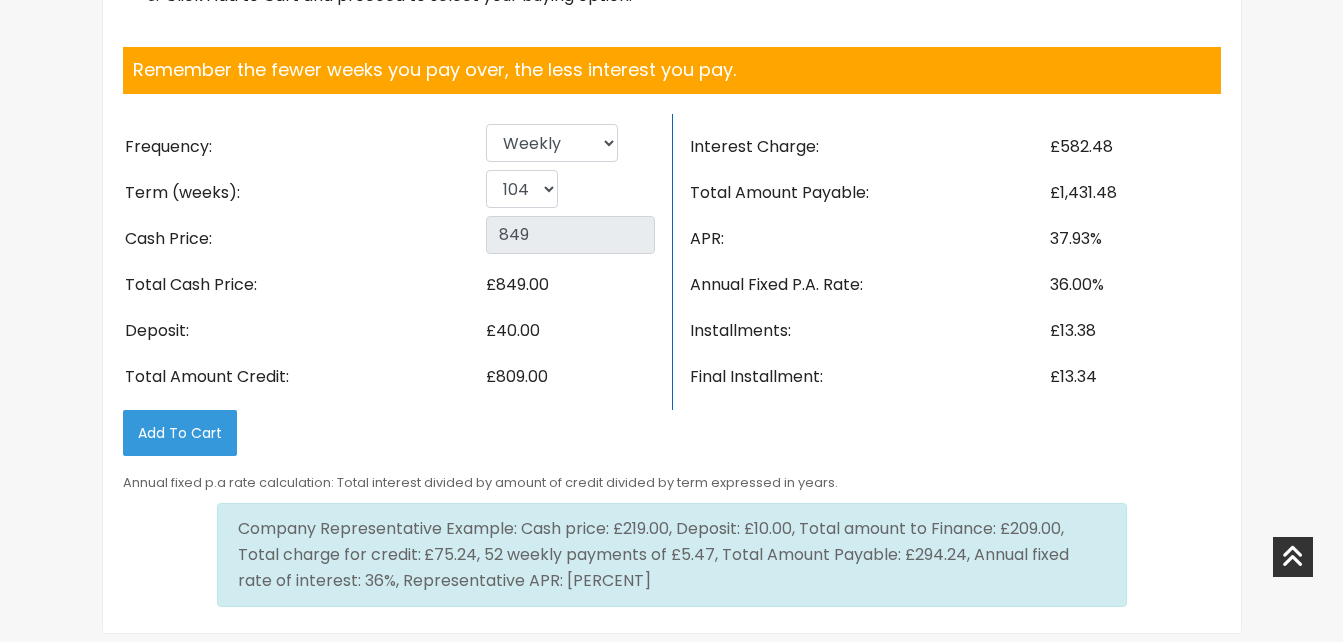 scroll, scrollTop: 3092, scrollLeft: 0, axis: vertical 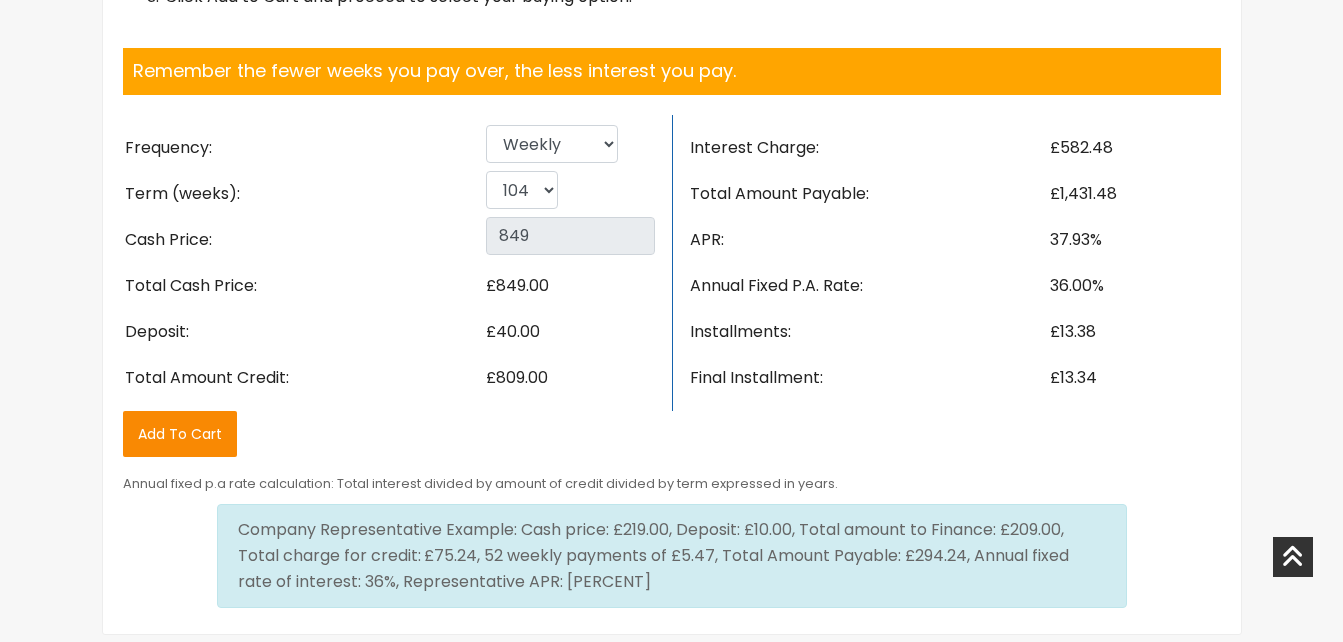 click on "Add to Cart" at bounding box center [180, 434] 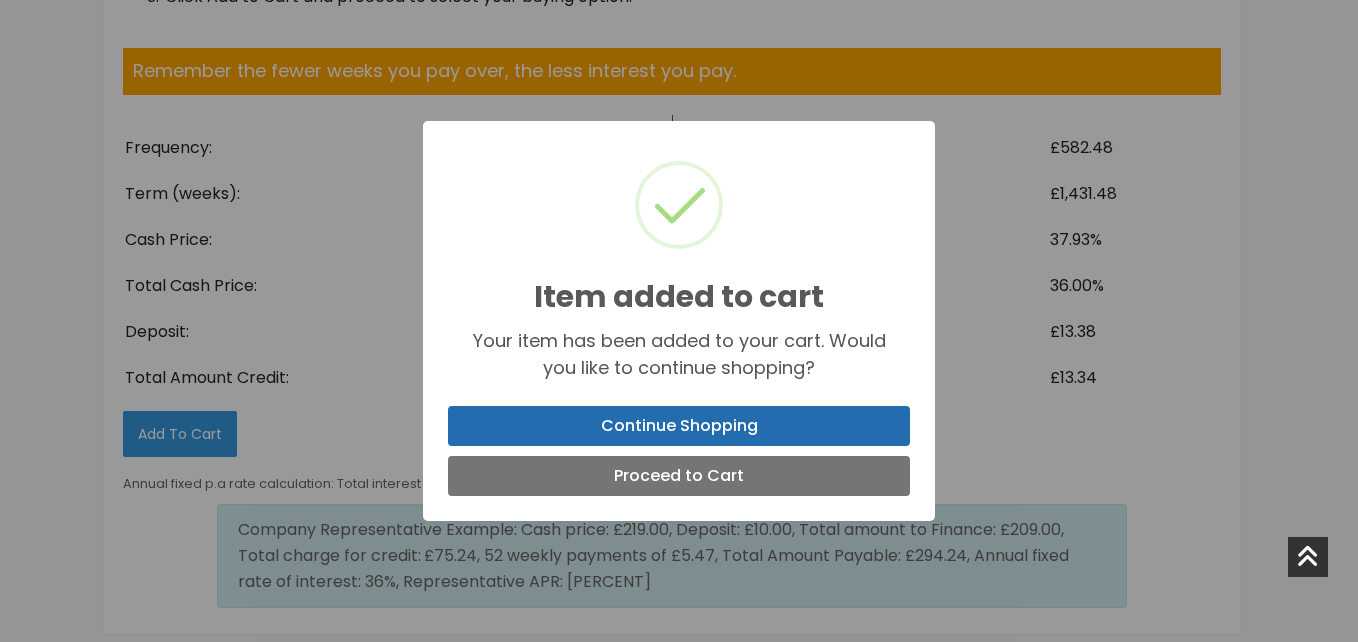 click on "Continue Shopping" at bounding box center [679, 426] 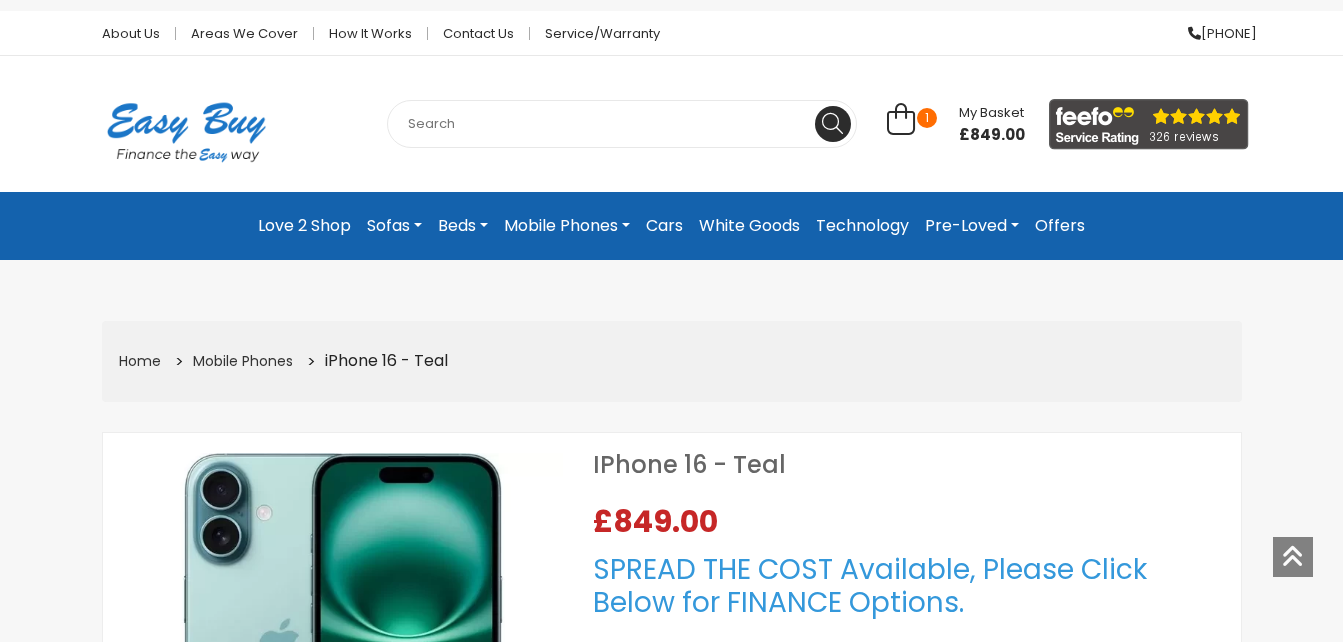 scroll, scrollTop: 0, scrollLeft: 0, axis: both 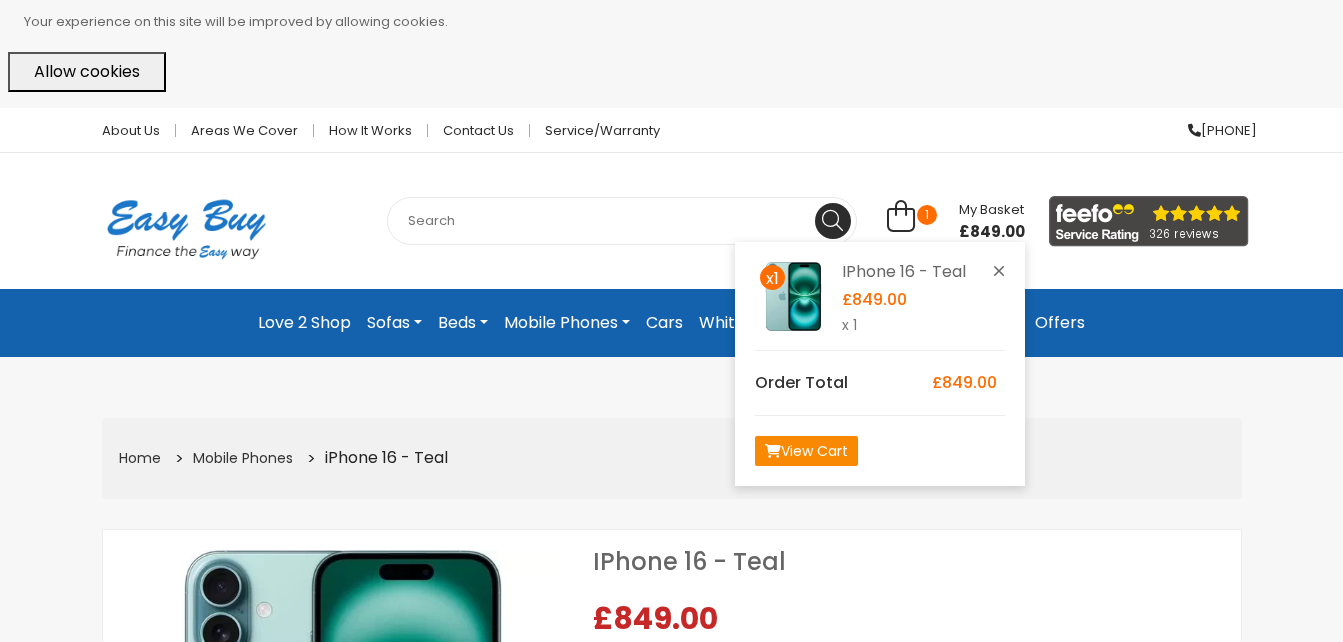 click at bounding box center [773, 451] 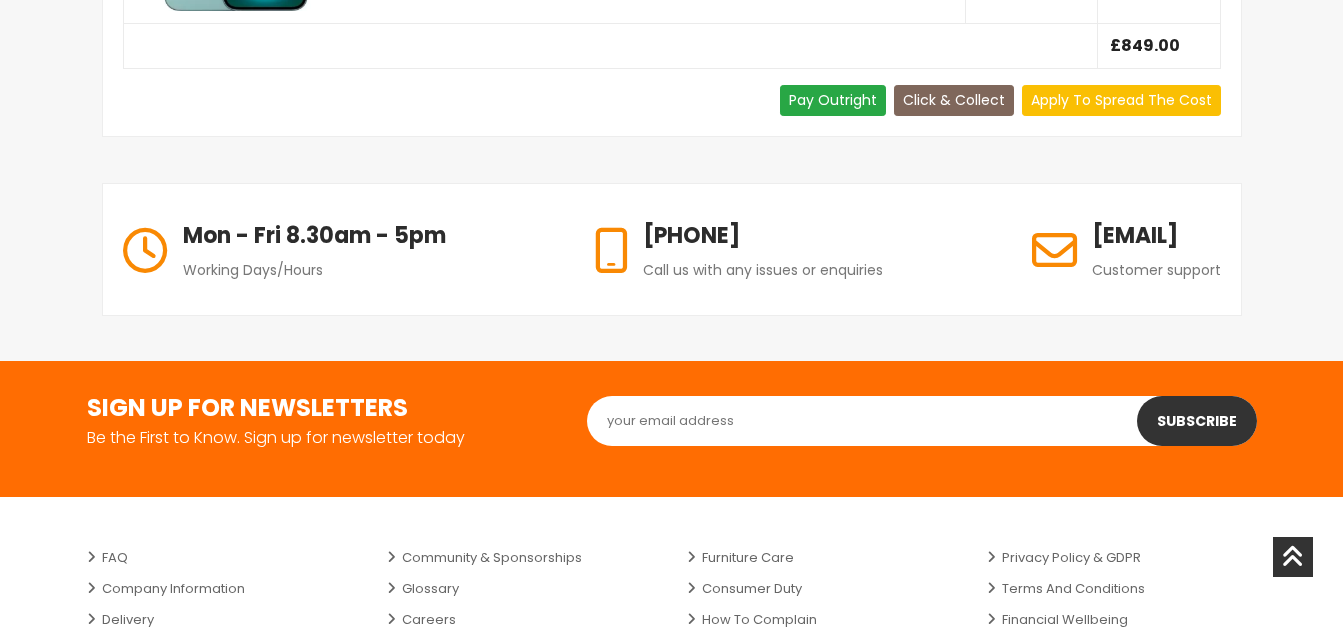 scroll, scrollTop: 733, scrollLeft: 0, axis: vertical 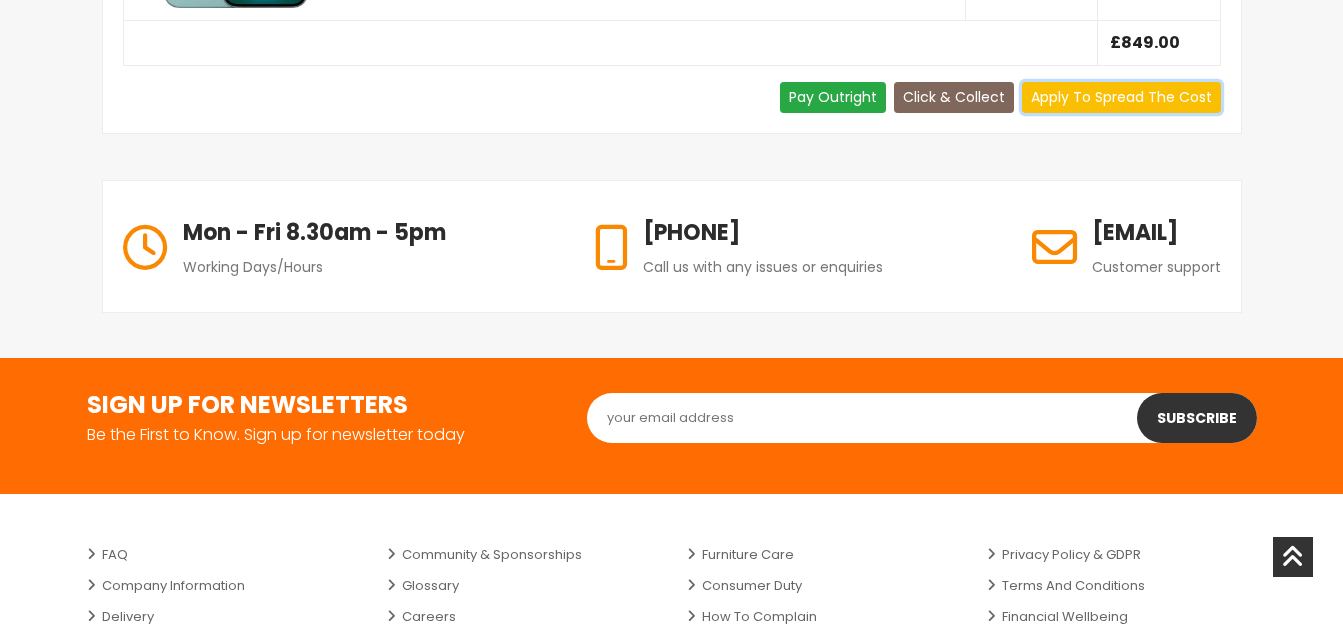 click on "Apply To Spread The Cost" at bounding box center [1121, 97] 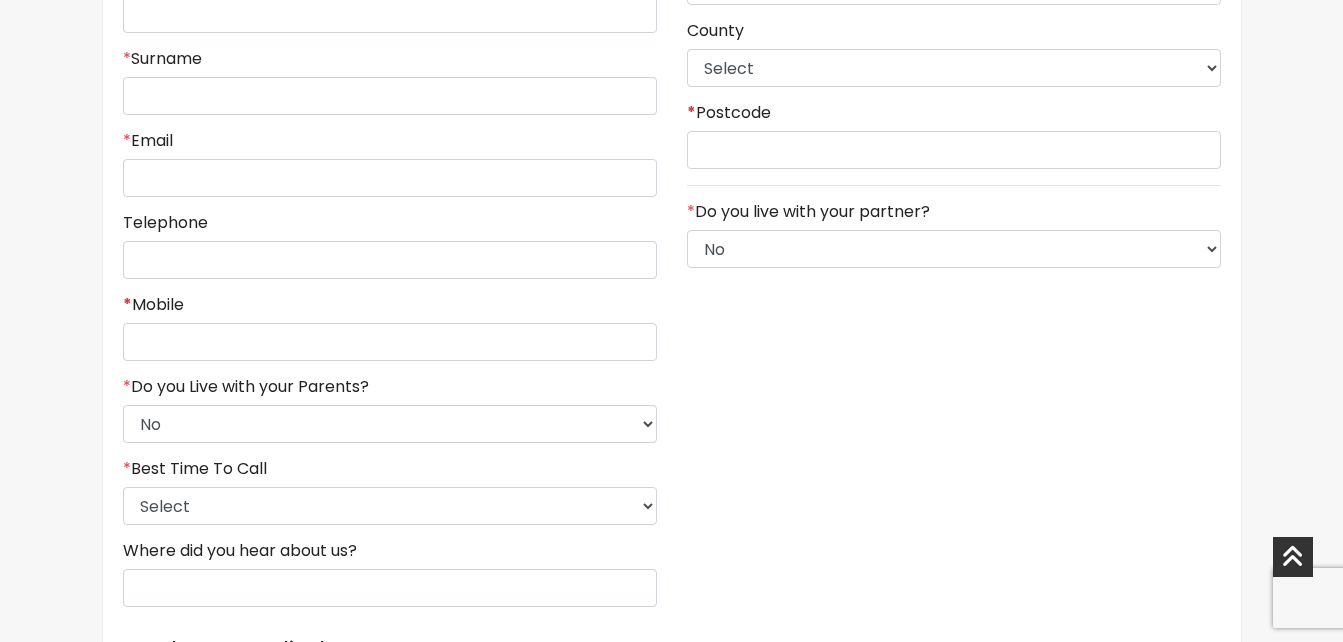 scroll, scrollTop: 919, scrollLeft: 0, axis: vertical 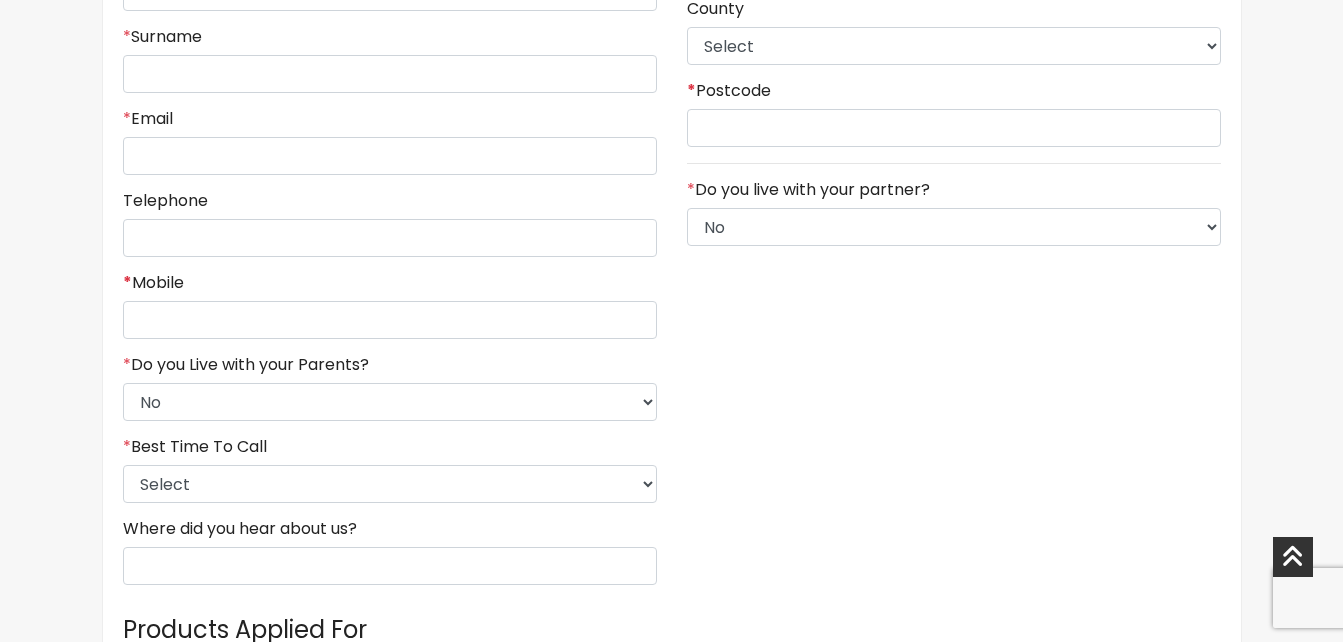 click on "Where did you hear about us?" at bounding box center (390, 552) 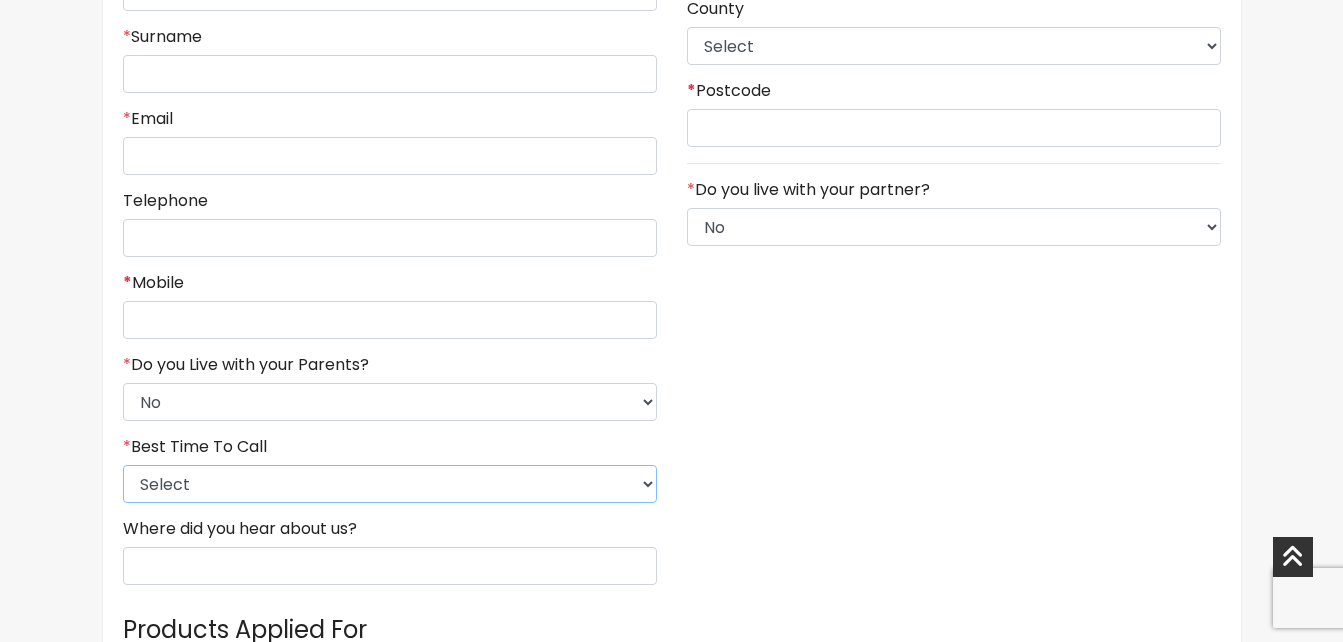 click on "Select
9am-12pm
12pm-3pm
3pm-6pm
6pm-8pm
Any Time" at bounding box center [390, 484] 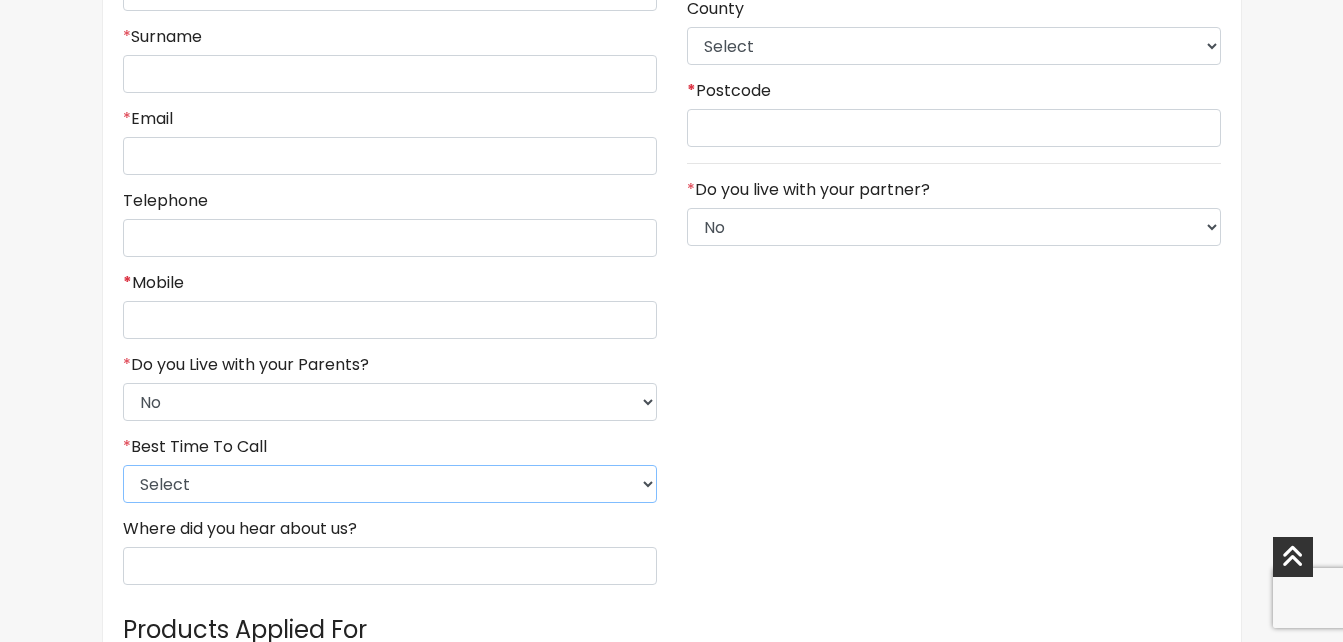 select on "5" 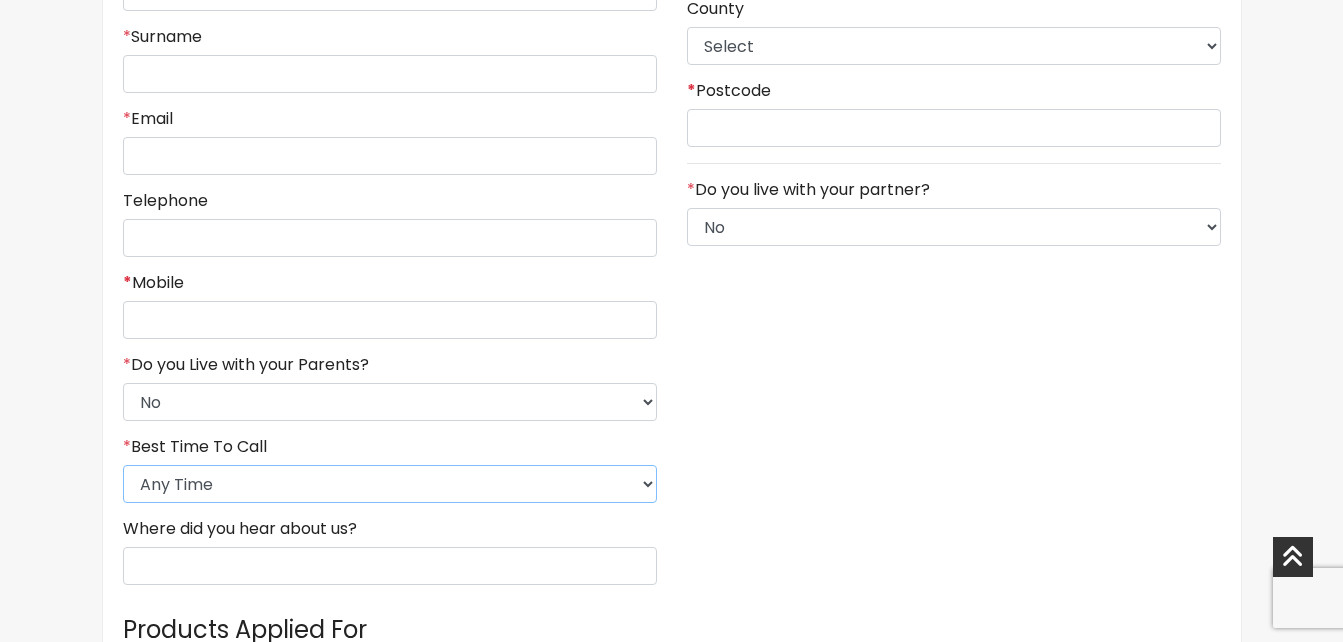 click on "Select
9am-12pm
12pm-3pm
3pm-6pm
6pm-8pm
Any Time" at bounding box center (390, 484) 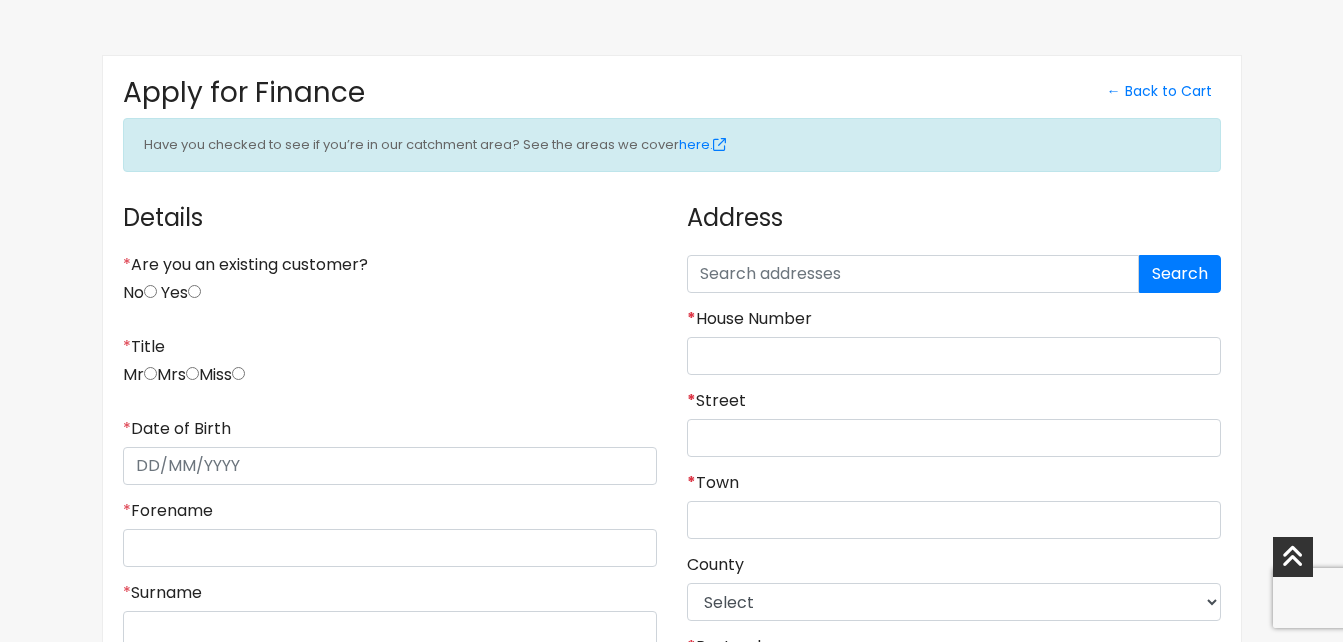 scroll, scrollTop: 359, scrollLeft: 0, axis: vertical 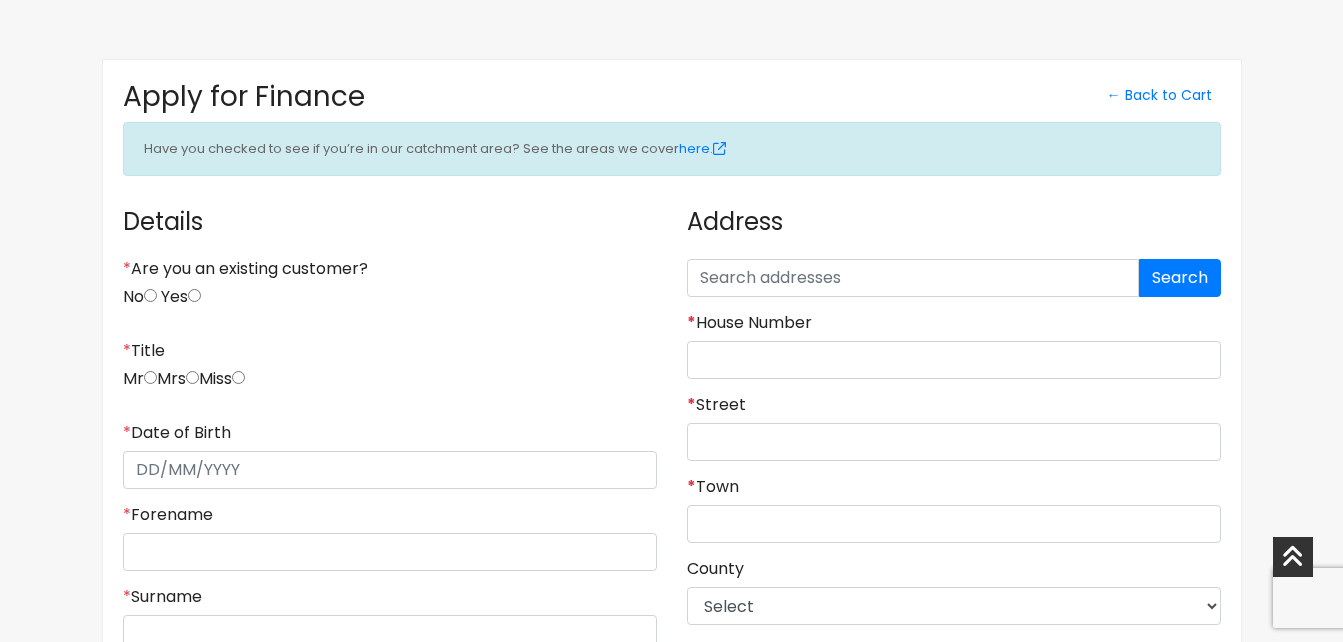 click on "Yes" at bounding box center (150, 295) 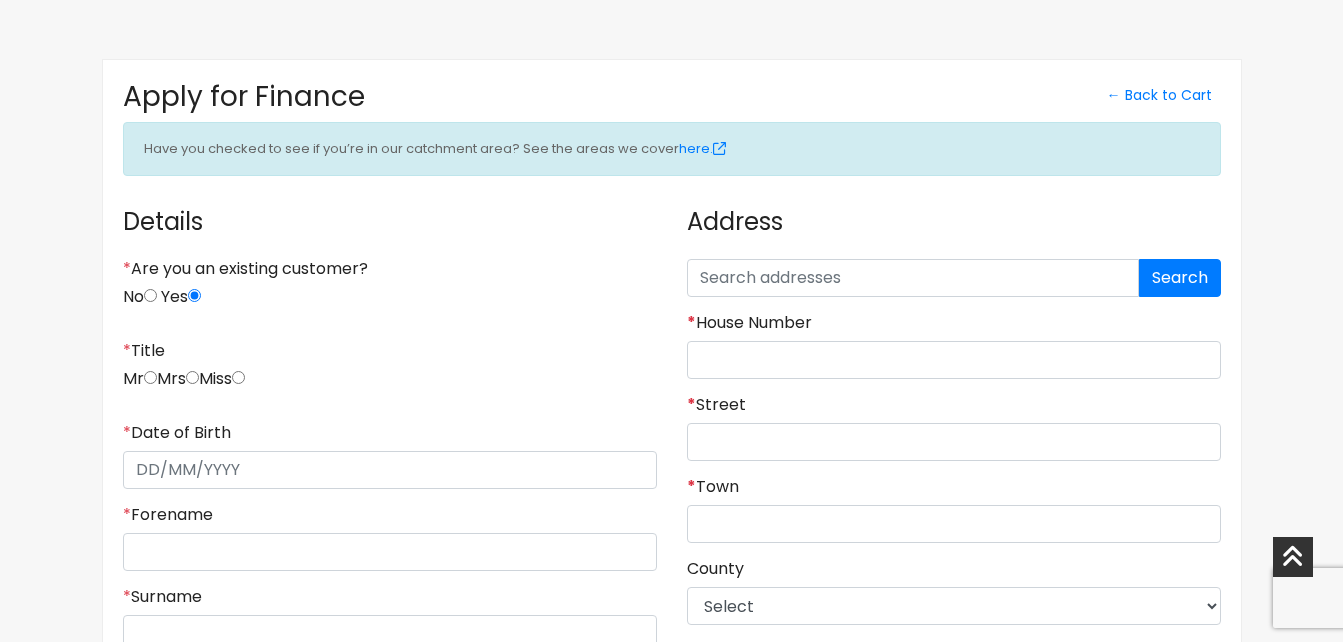click on "*  Title
Mr
Mrs
Miss" at bounding box center [390, 374] 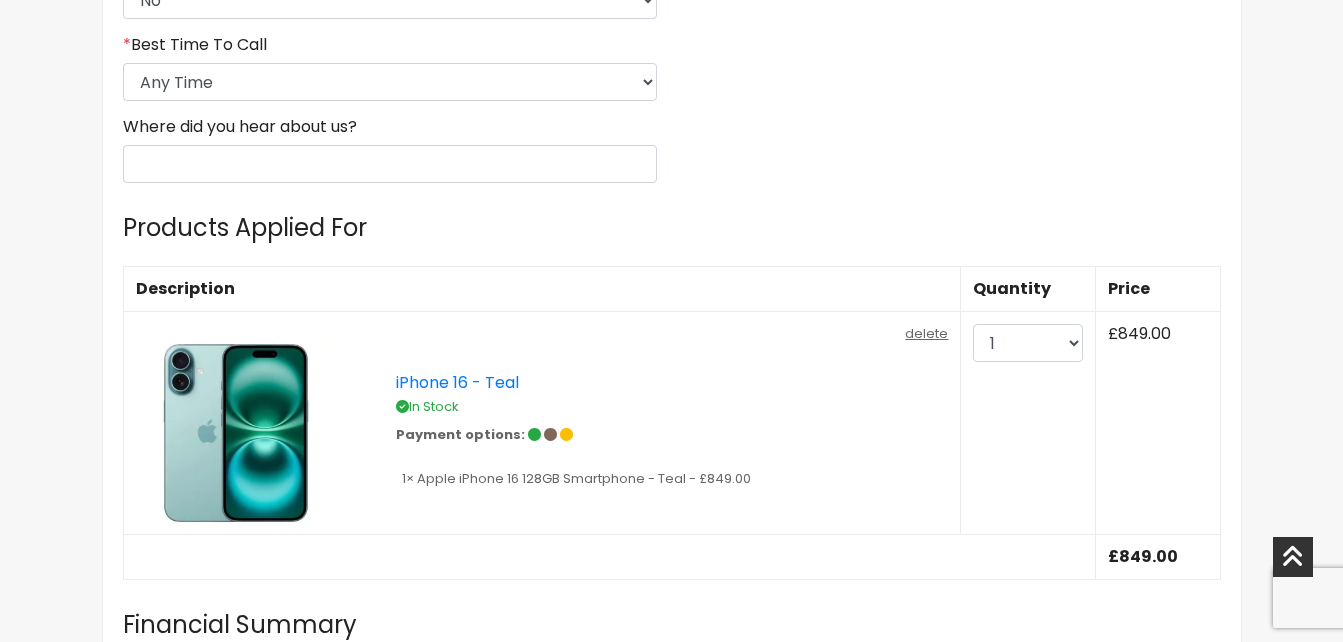 scroll, scrollTop: 1322, scrollLeft: 0, axis: vertical 